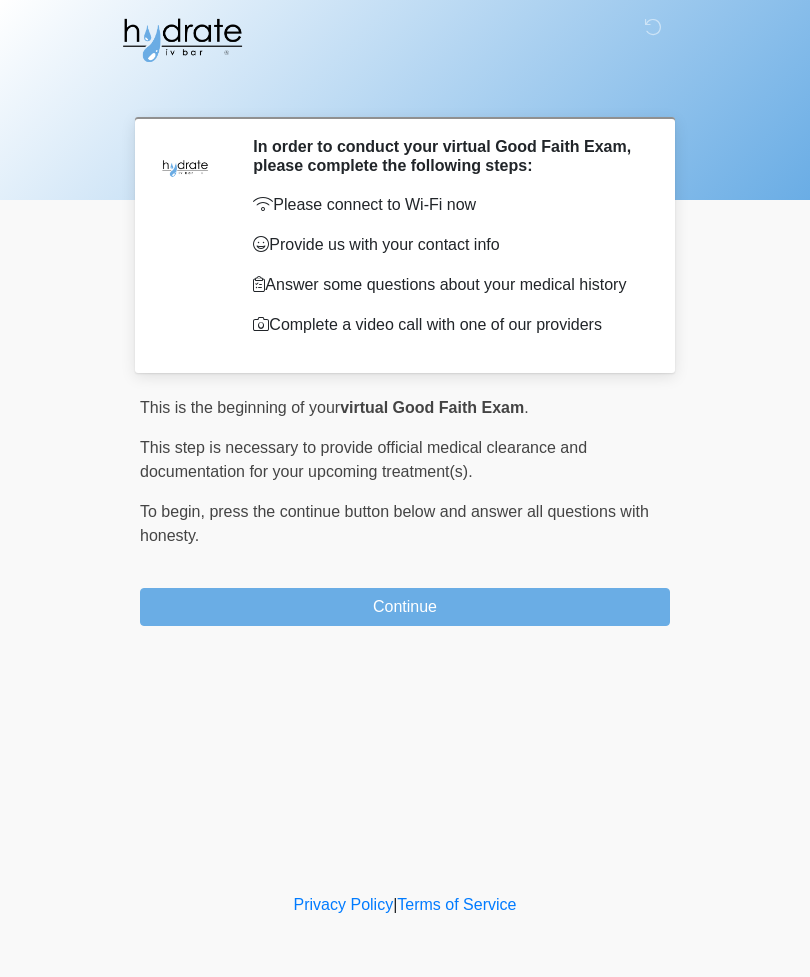 scroll, scrollTop: 0, scrollLeft: 0, axis: both 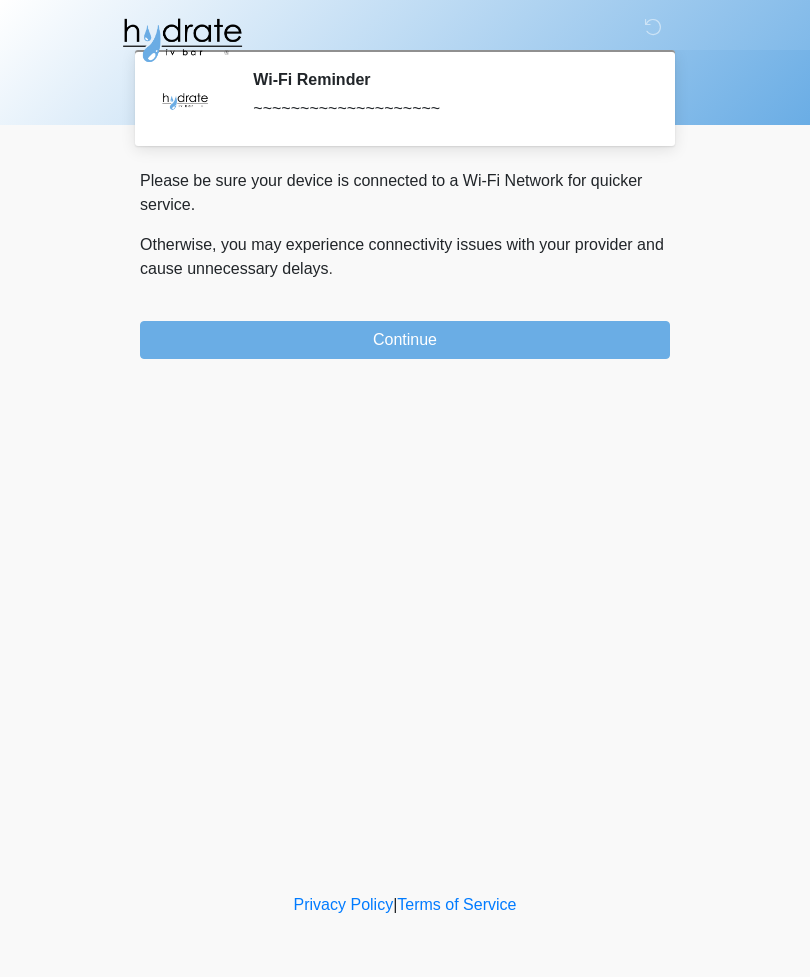 click on "Continue" at bounding box center [405, 340] 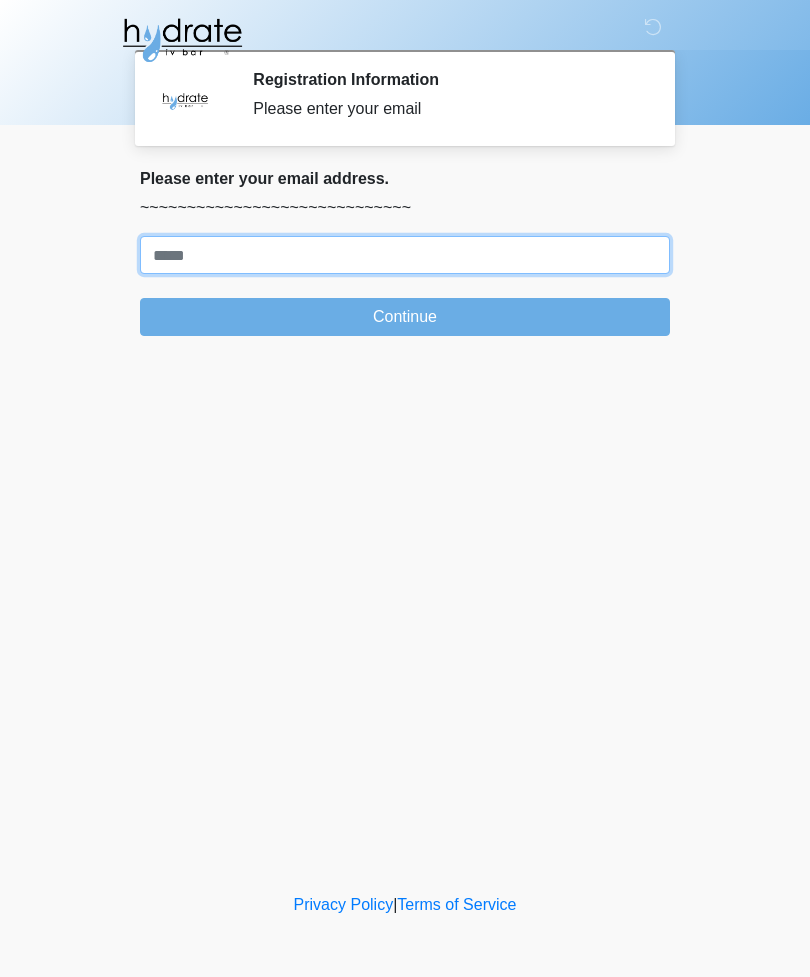 click on "Where should we email your treatment plan?" at bounding box center (405, 255) 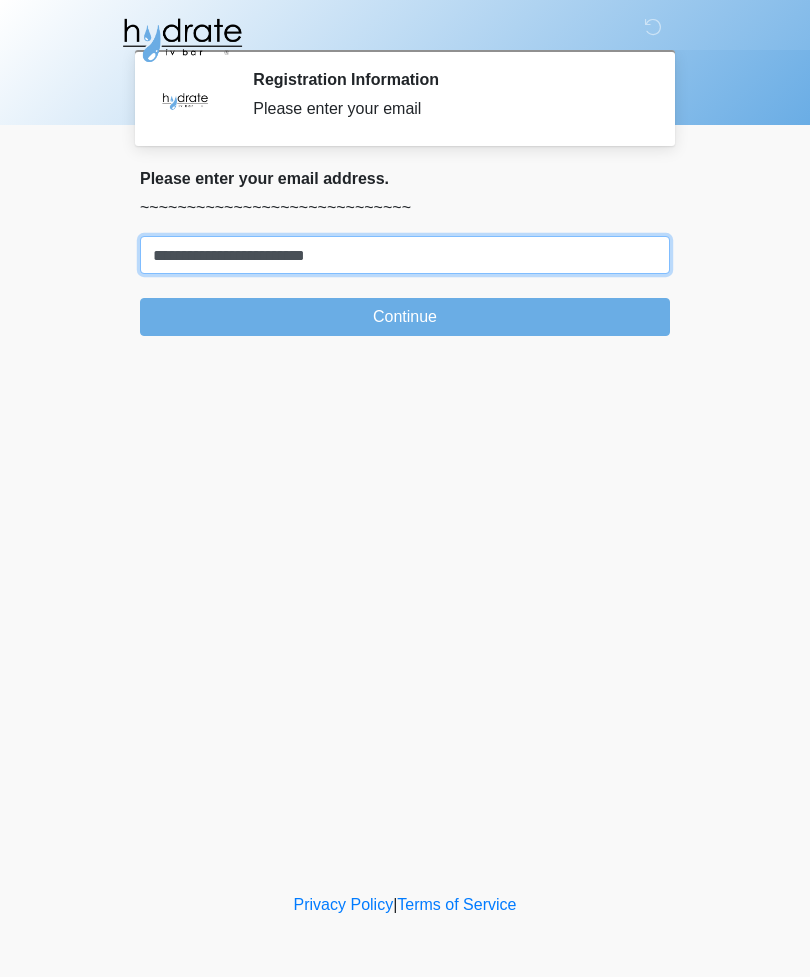 type on "**********" 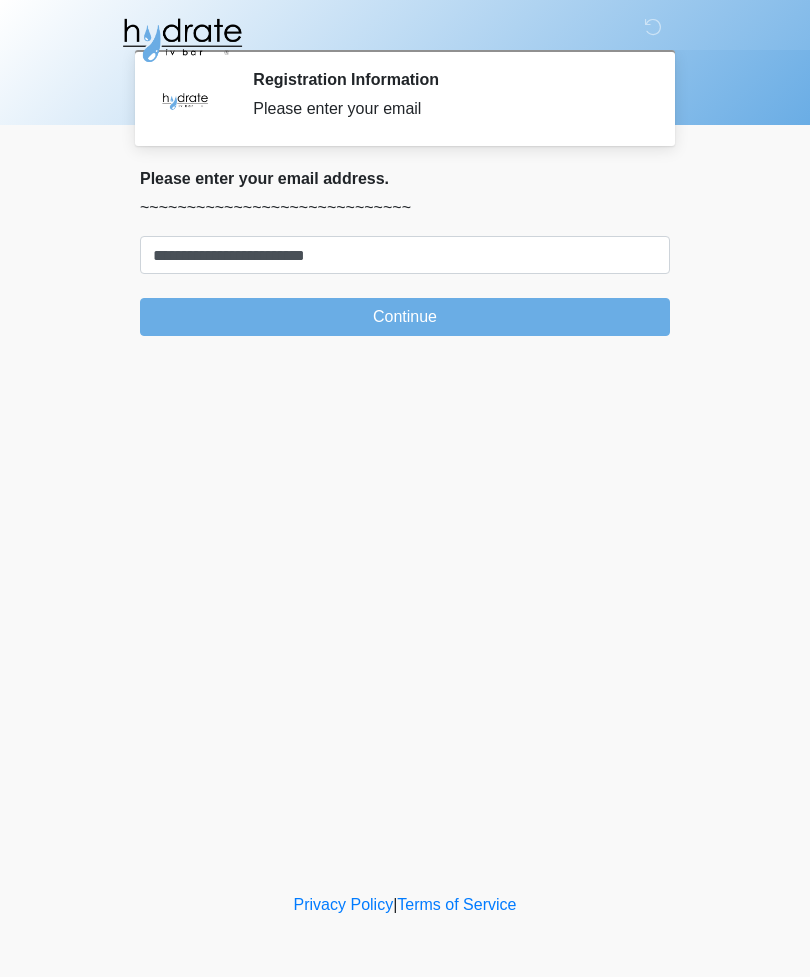 click on "Continue" at bounding box center [405, 317] 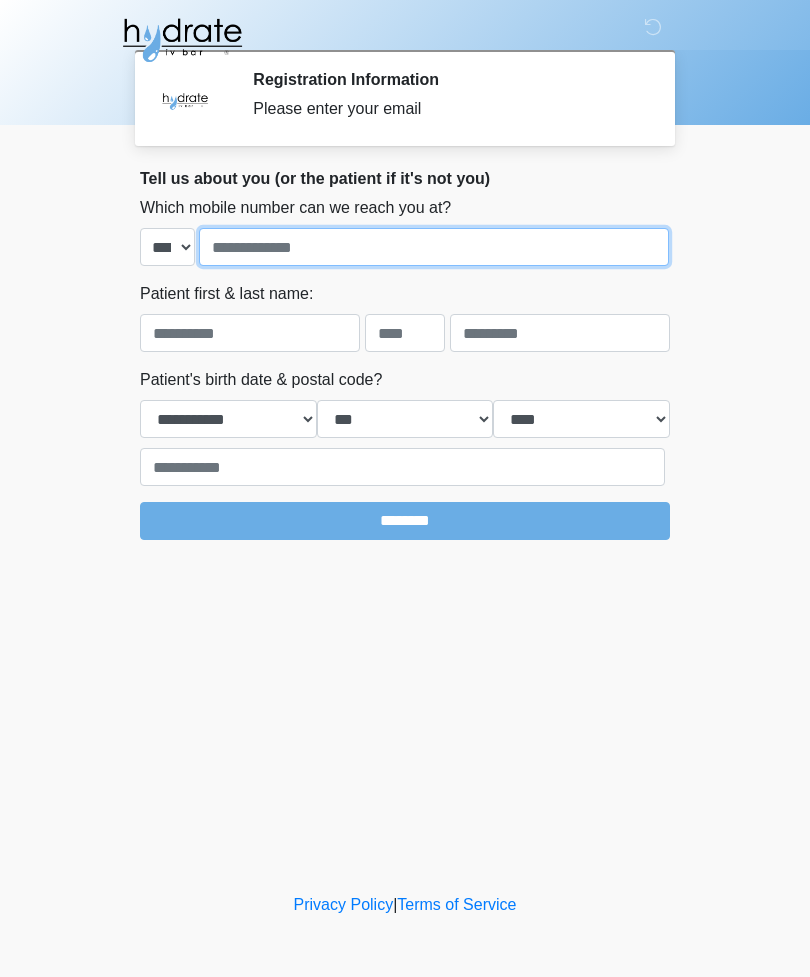 click at bounding box center [434, 247] 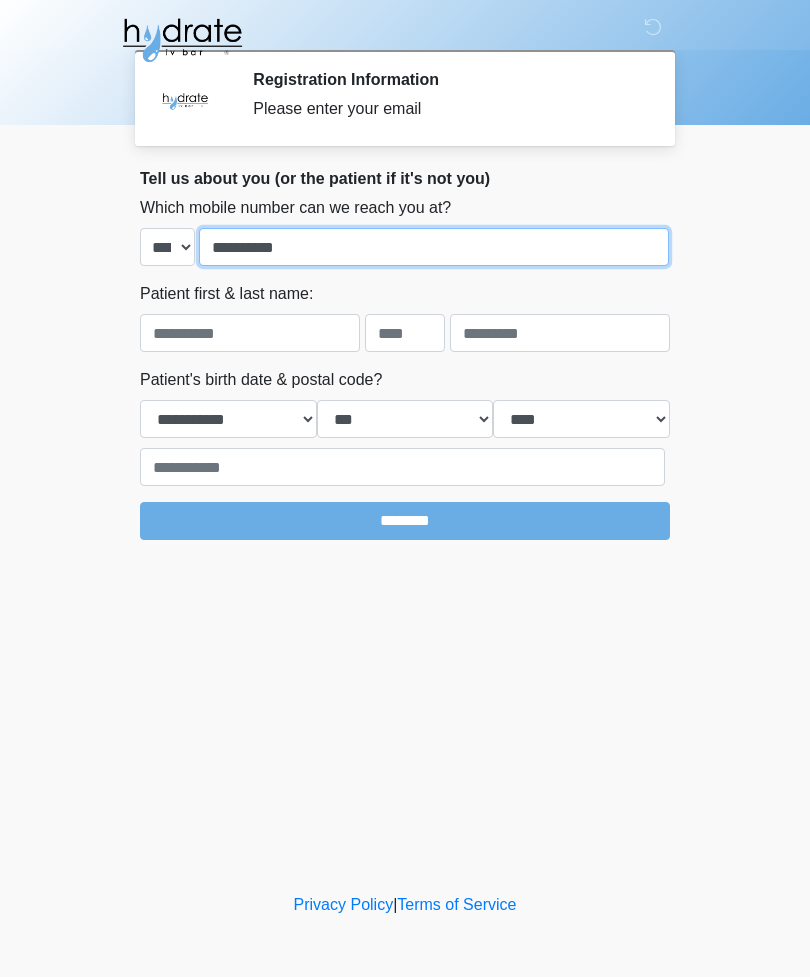 type on "**********" 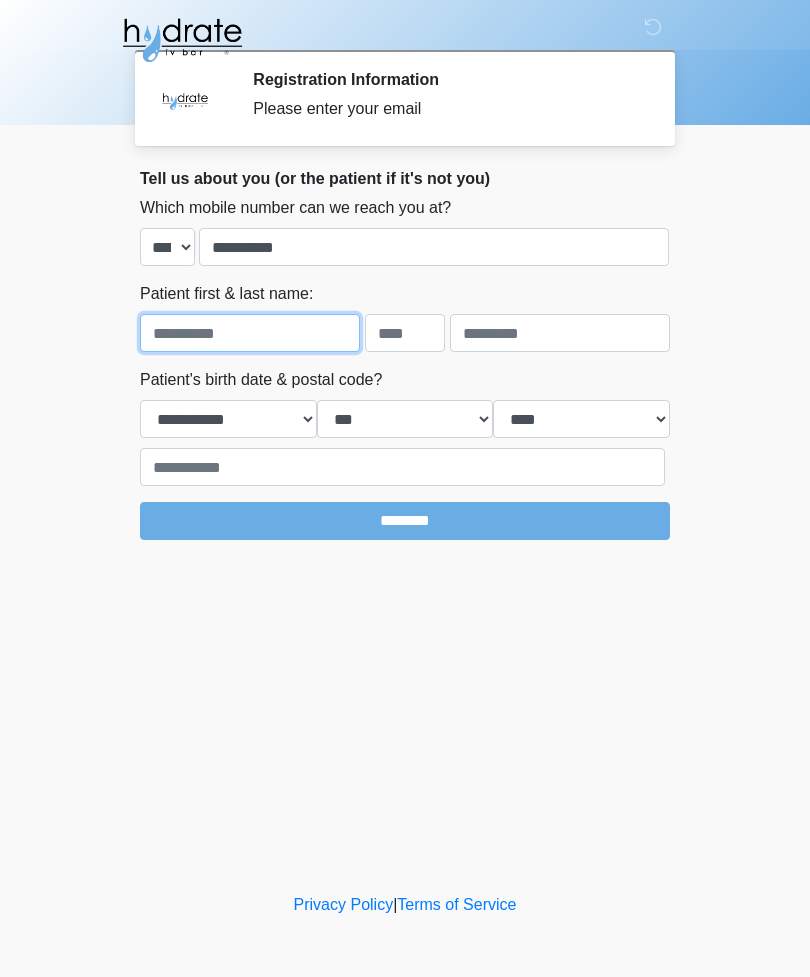 click at bounding box center [250, 333] 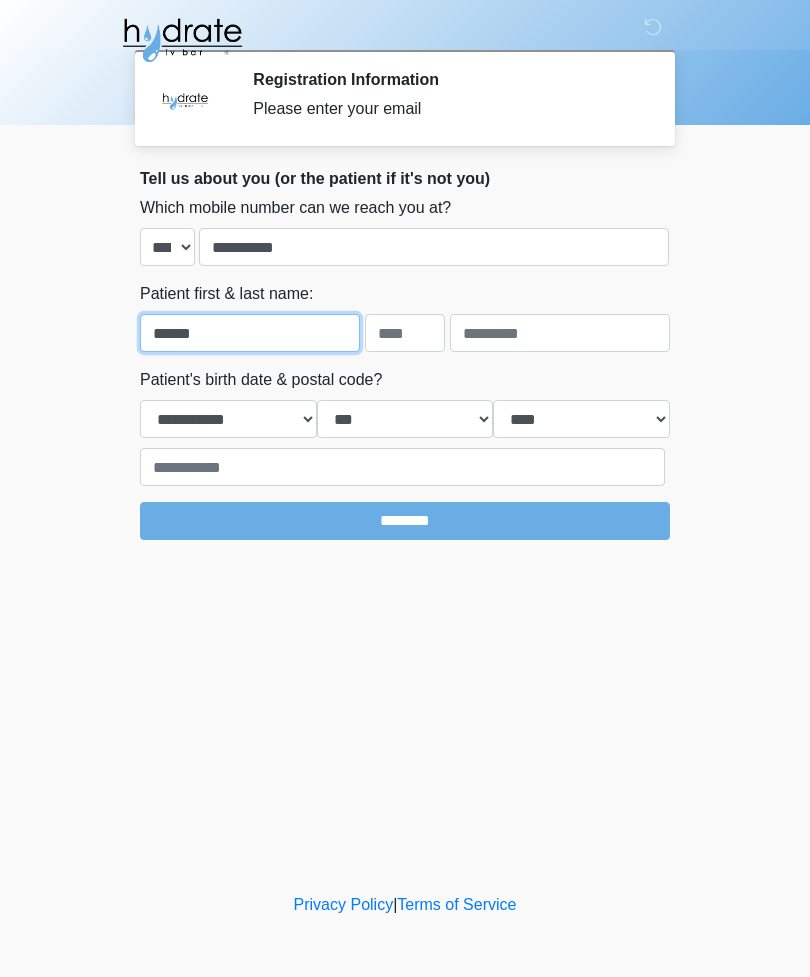 type on "******" 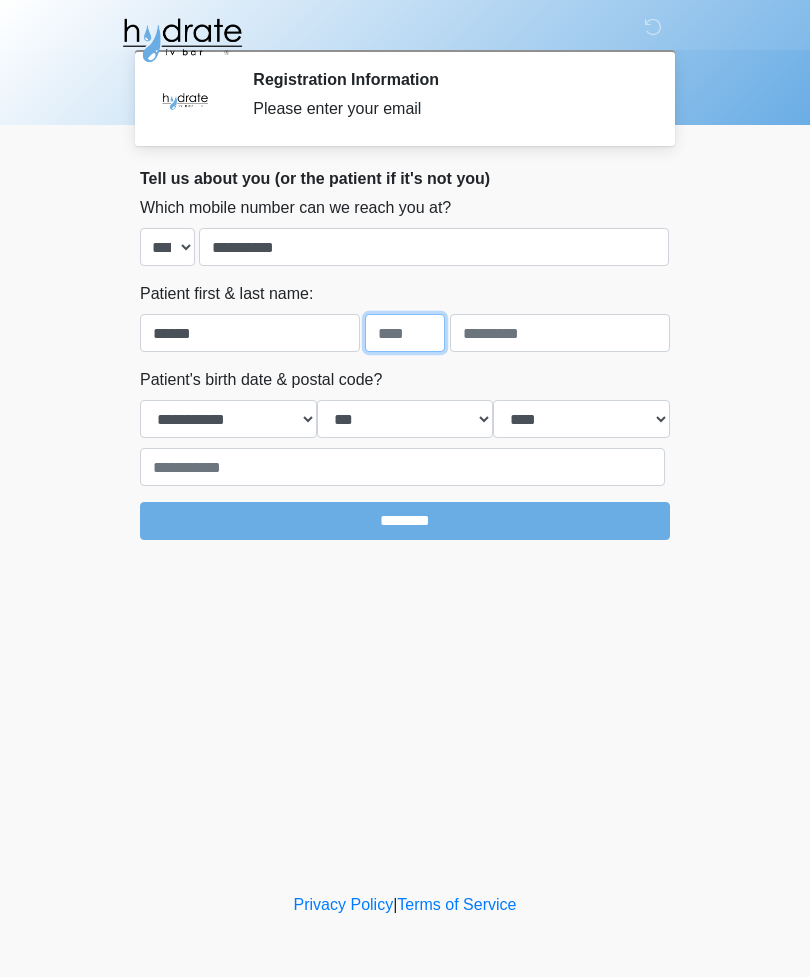 click at bounding box center (405, 333) 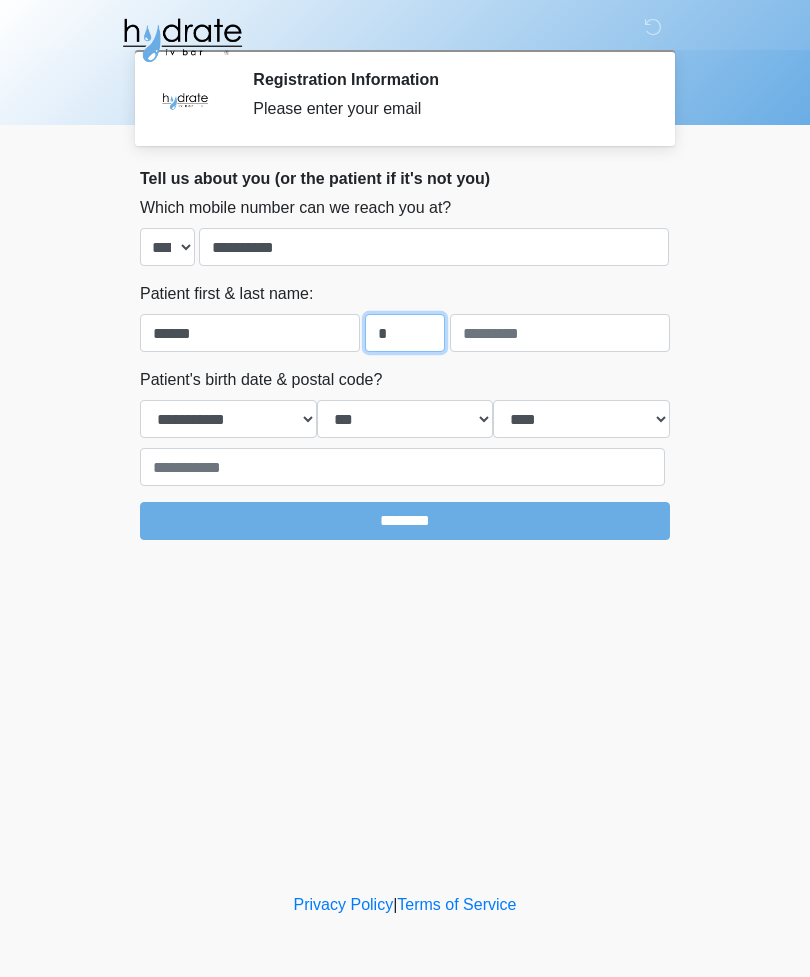 type on "*" 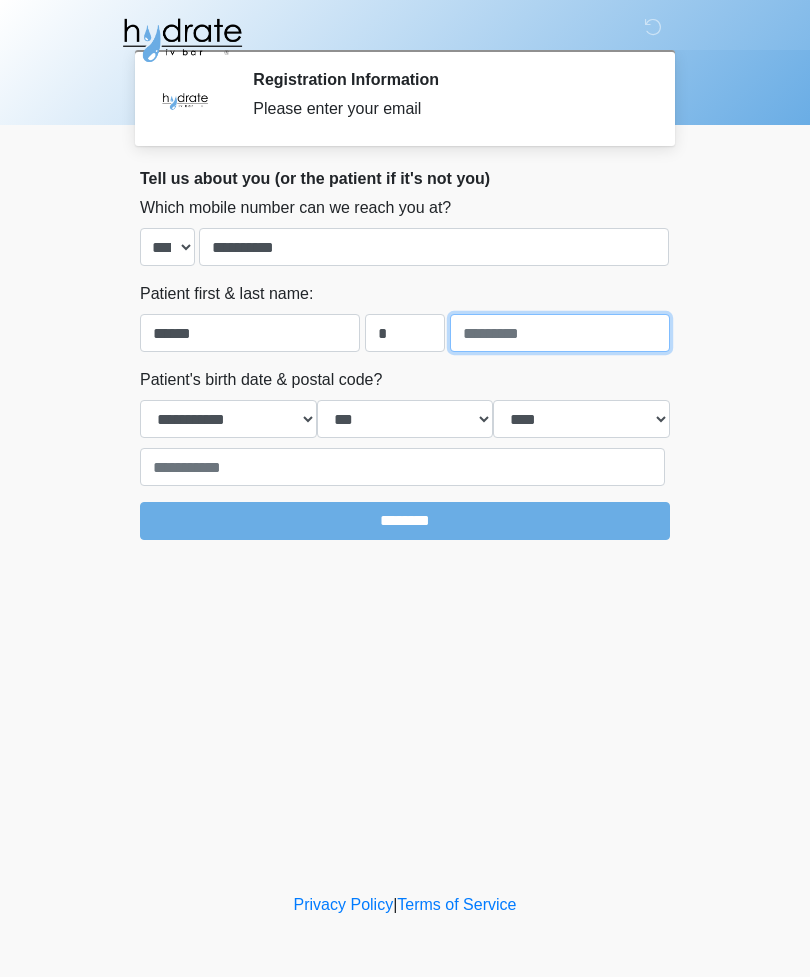 click at bounding box center (560, 333) 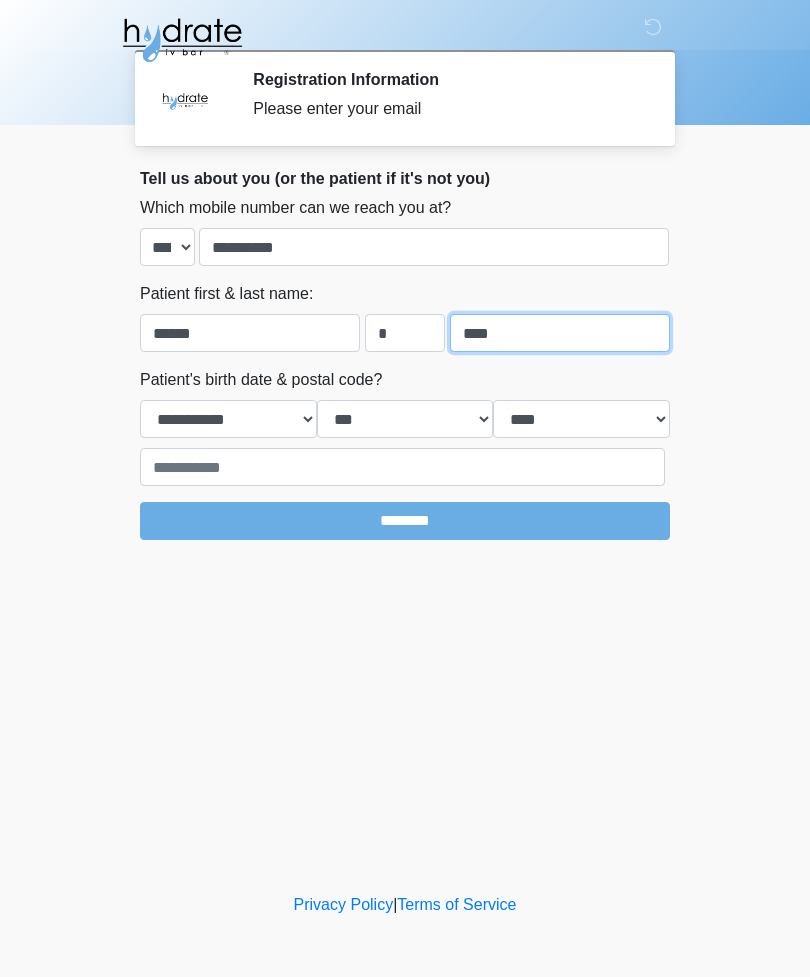 type on "****" 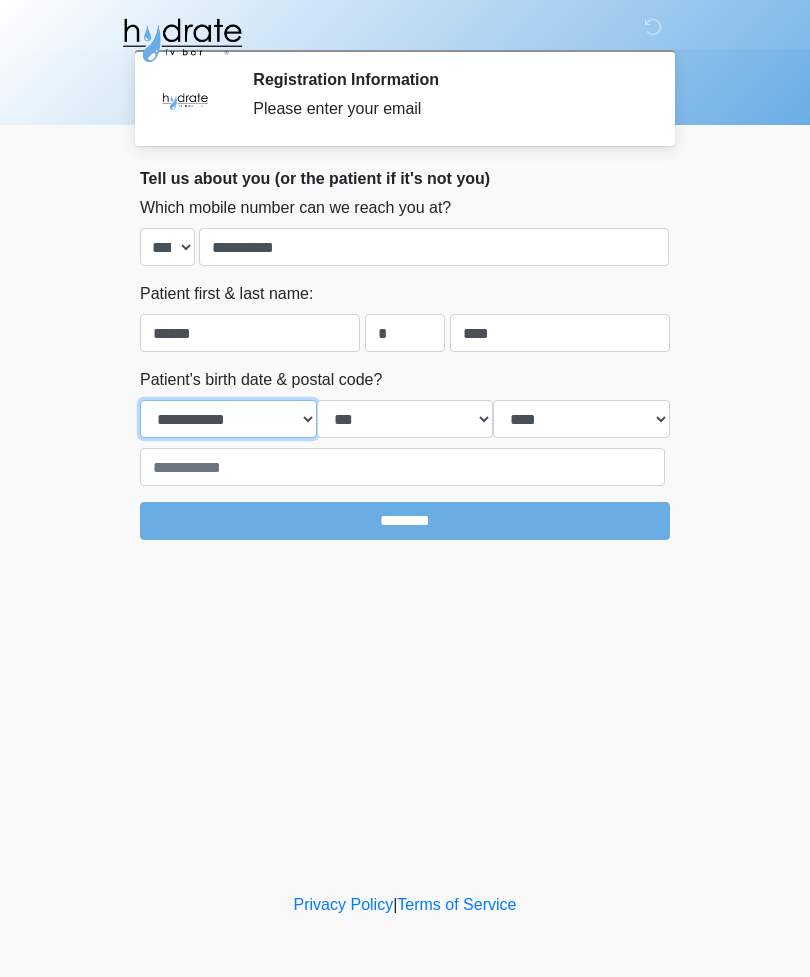 click on "**********" at bounding box center [228, 419] 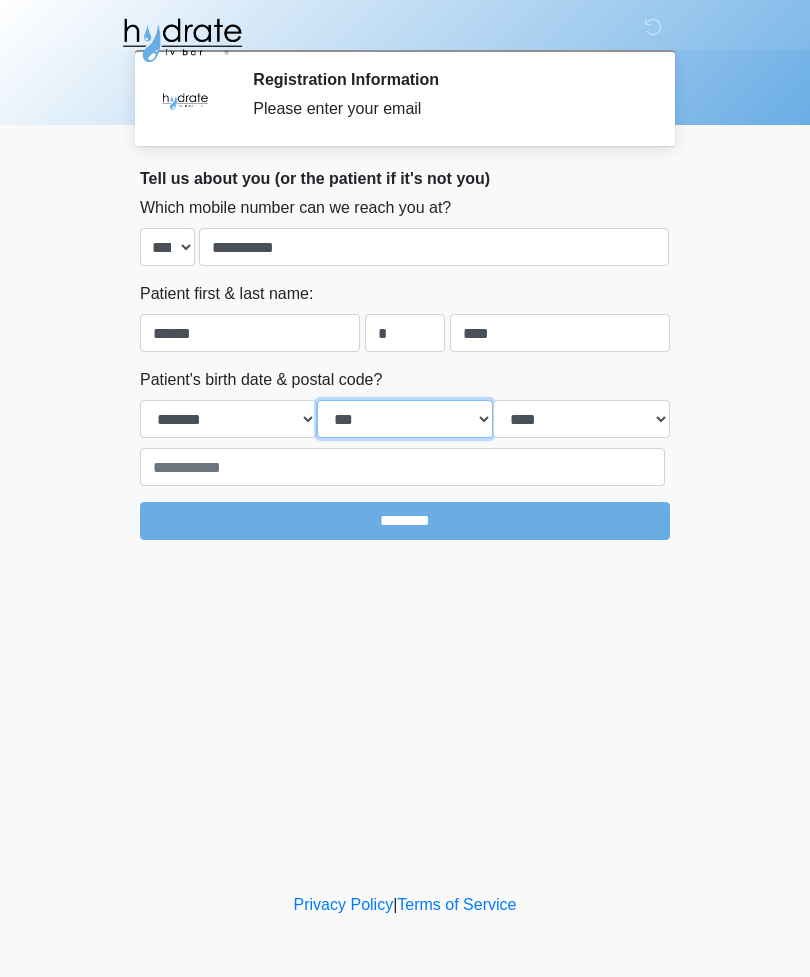 click on "***
*
*
*
*
*
*
*
*
*
**
**
**
**
**
**
**
**
**
**
**
**
**
**
**
**
**
**
**
**
**
**" at bounding box center [405, 419] 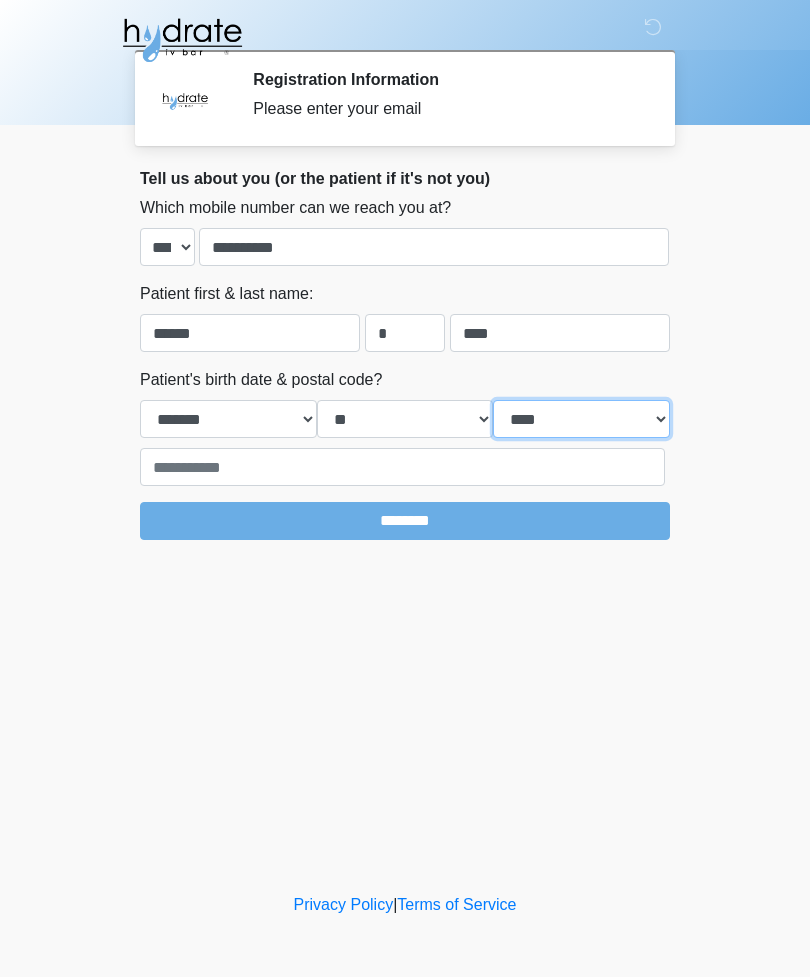 click on "****
****
****
****
****
****
****
****
****
****
****
****
****
****
****
****
****
****
****
****
****
****
****
****
****
****
****
****
****
****
****
****
****
****
****
****
****
****
****
****
****
****
****
****
****
****
****
****
****
****
****
****
****
****
****
****
****
****
****
****
****
****
****
****
****
****
****
****
****
****
****
****
****
****
****
****
****
****
****
****
****
****
****
****
****
****
****
****
****
****
****
****
****
****
****
****
****
****
****
****
****
****" at bounding box center [581, 419] 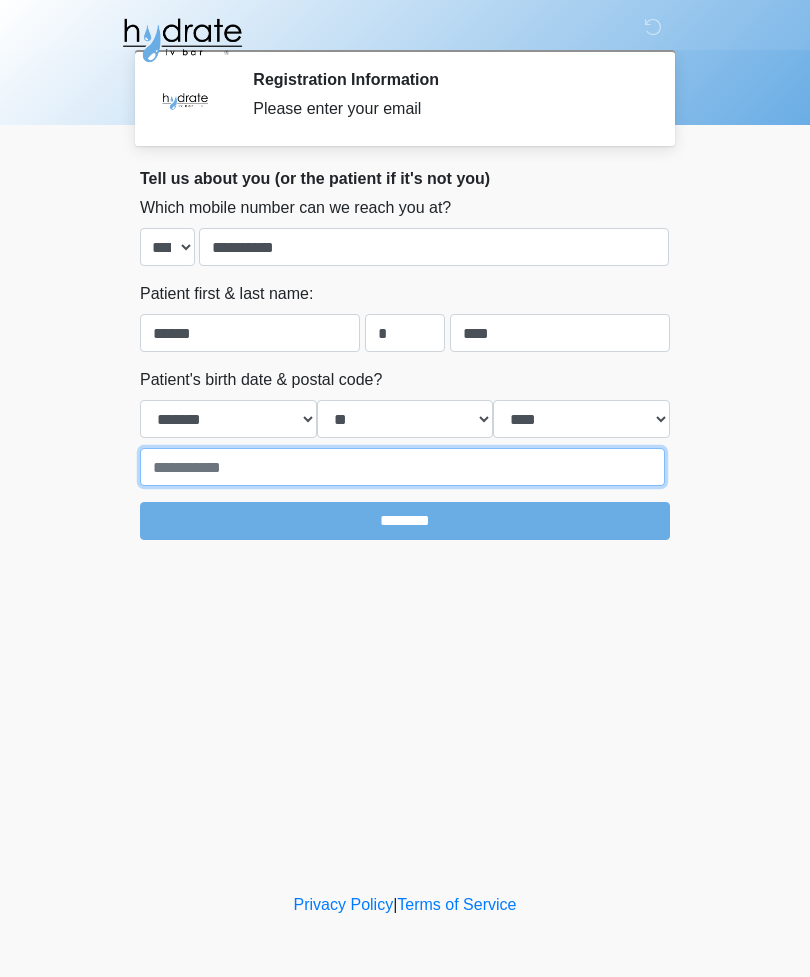 click at bounding box center [402, 467] 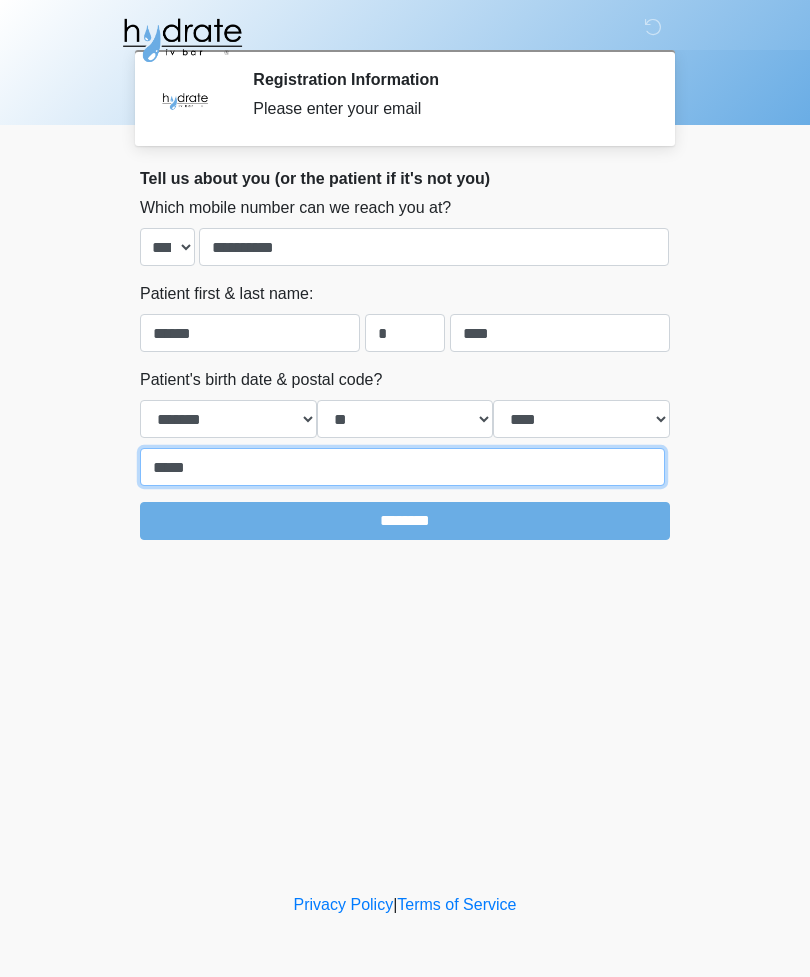 type on "*****" 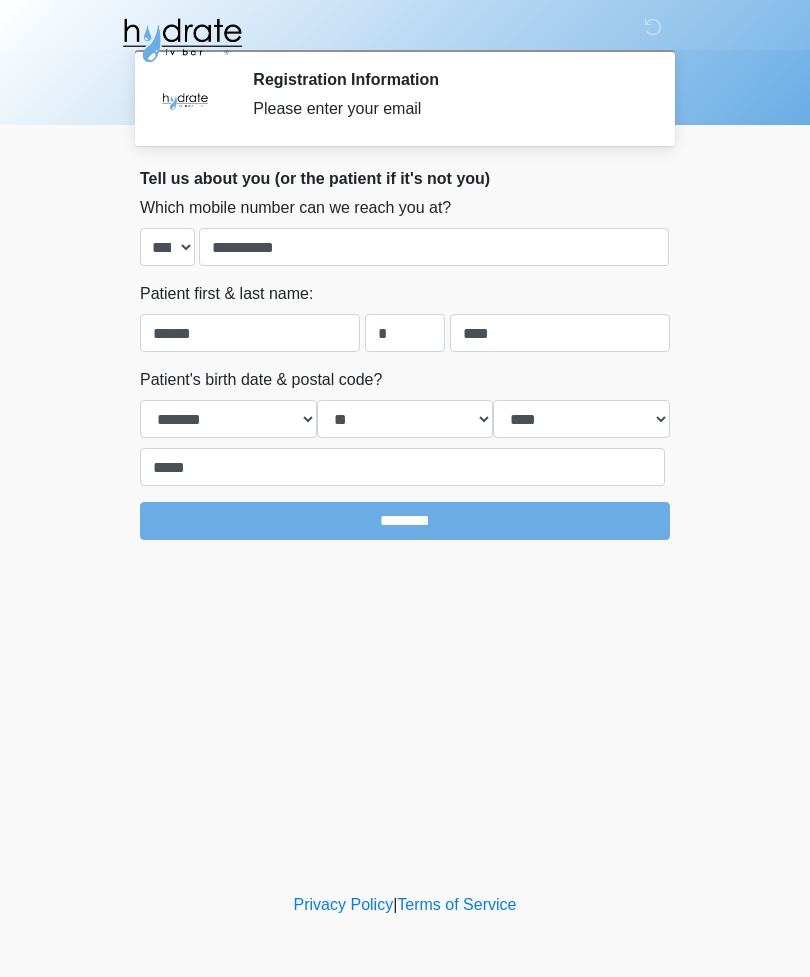 click on "********" at bounding box center (405, 521) 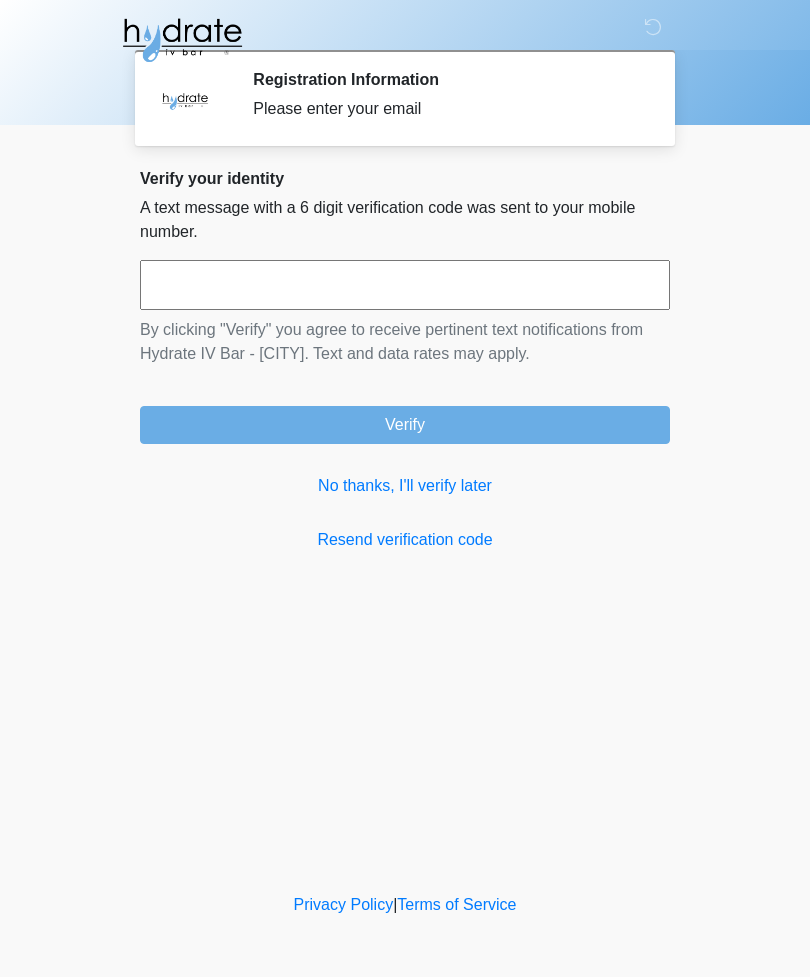 click at bounding box center (405, 285) 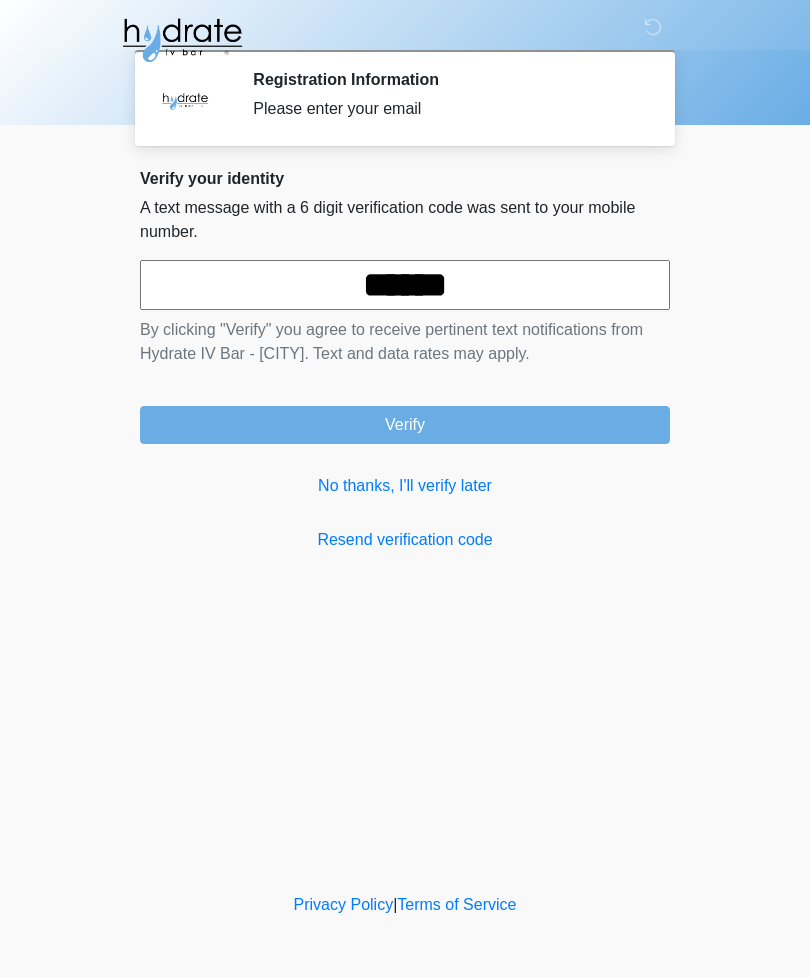 type on "******" 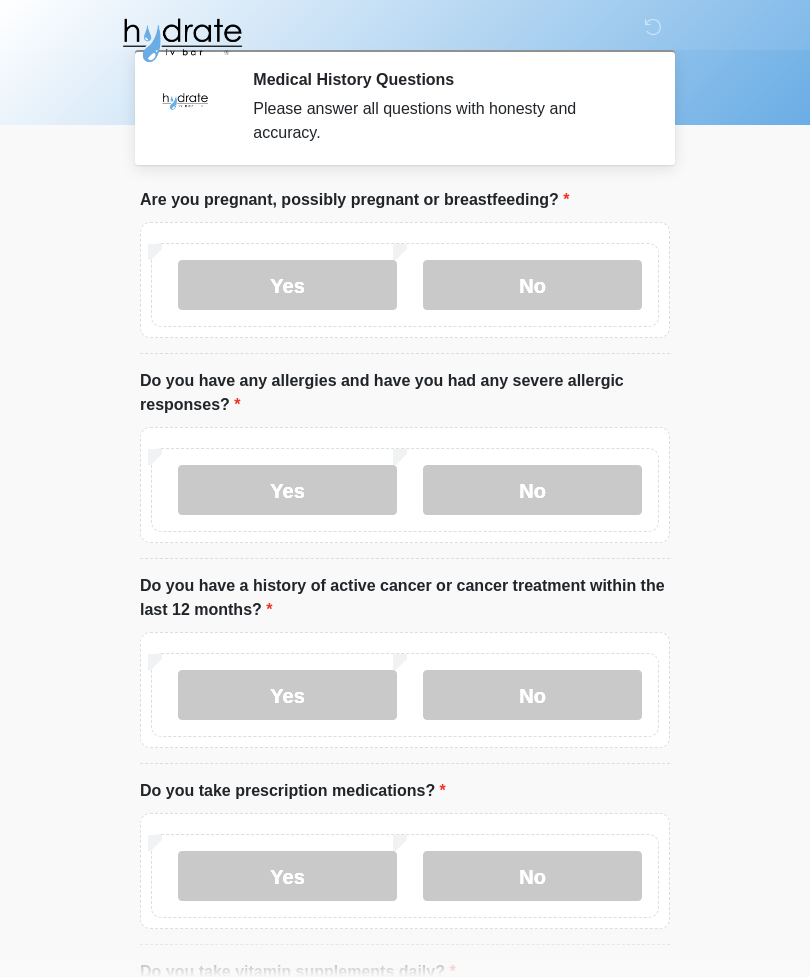 click on "No" at bounding box center [532, 285] 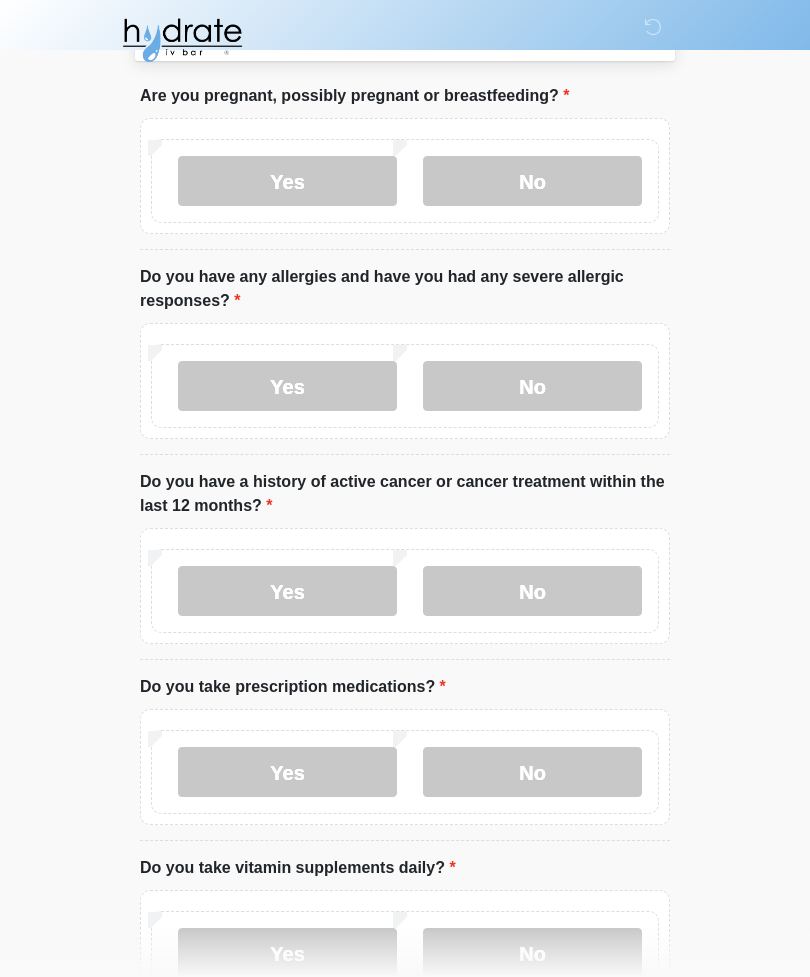 scroll, scrollTop: 191, scrollLeft: 0, axis: vertical 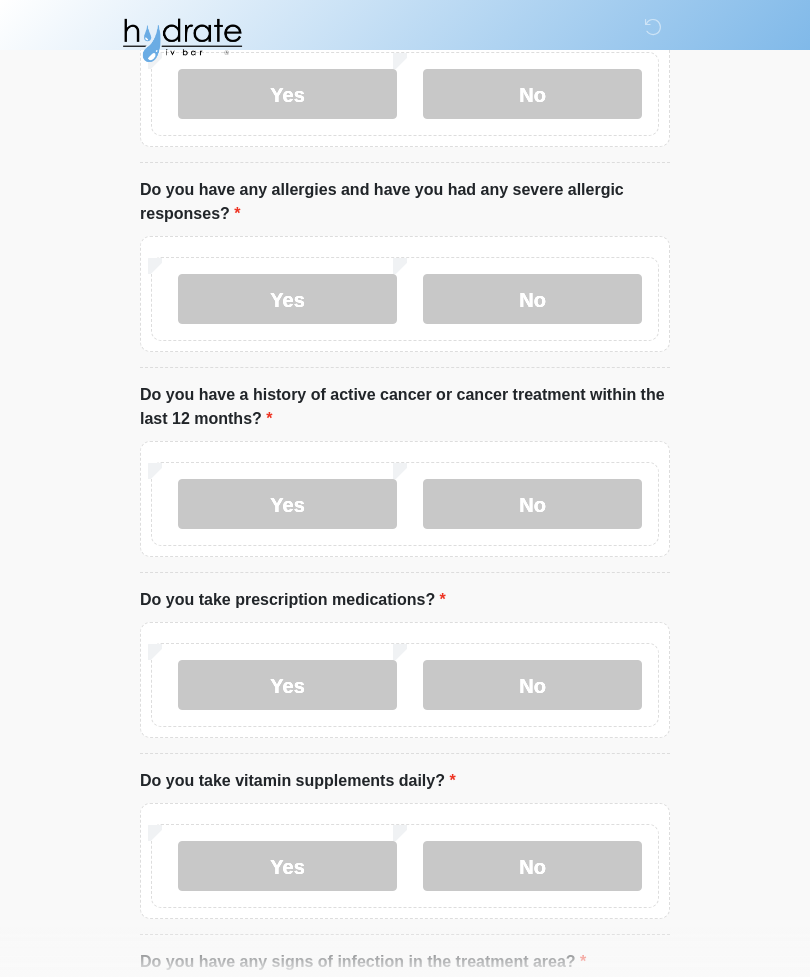 click on "No" at bounding box center (532, 504) 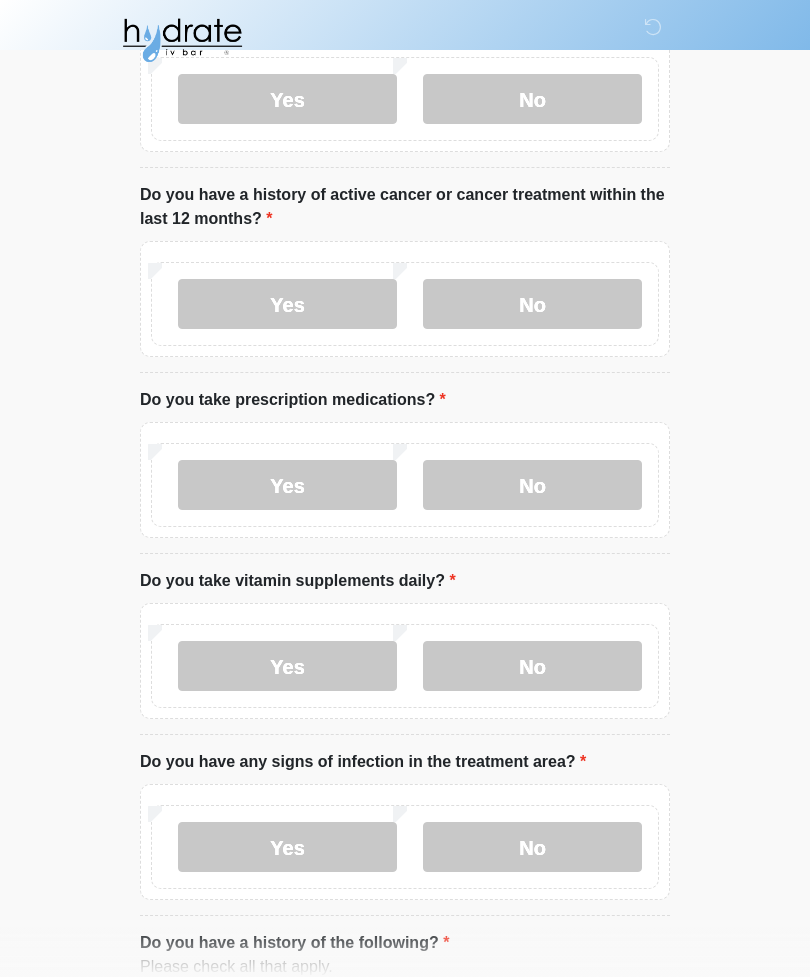 scroll, scrollTop: 394, scrollLeft: 0, axis: vertical 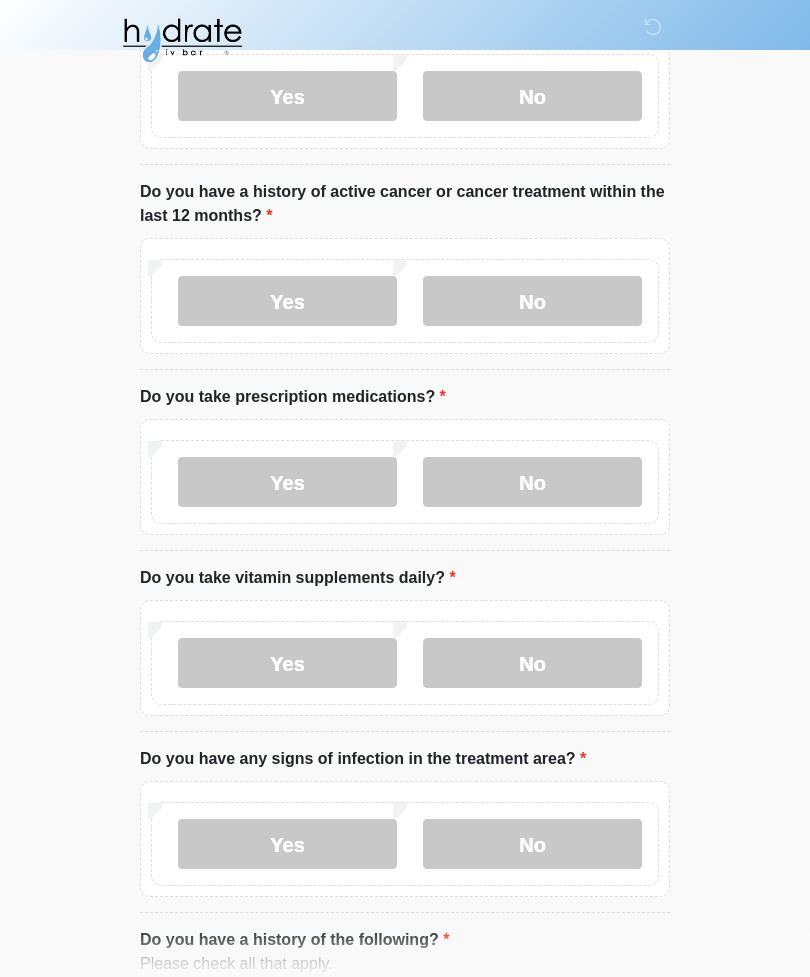 click on "Yes" at bounding box center [287, 482] 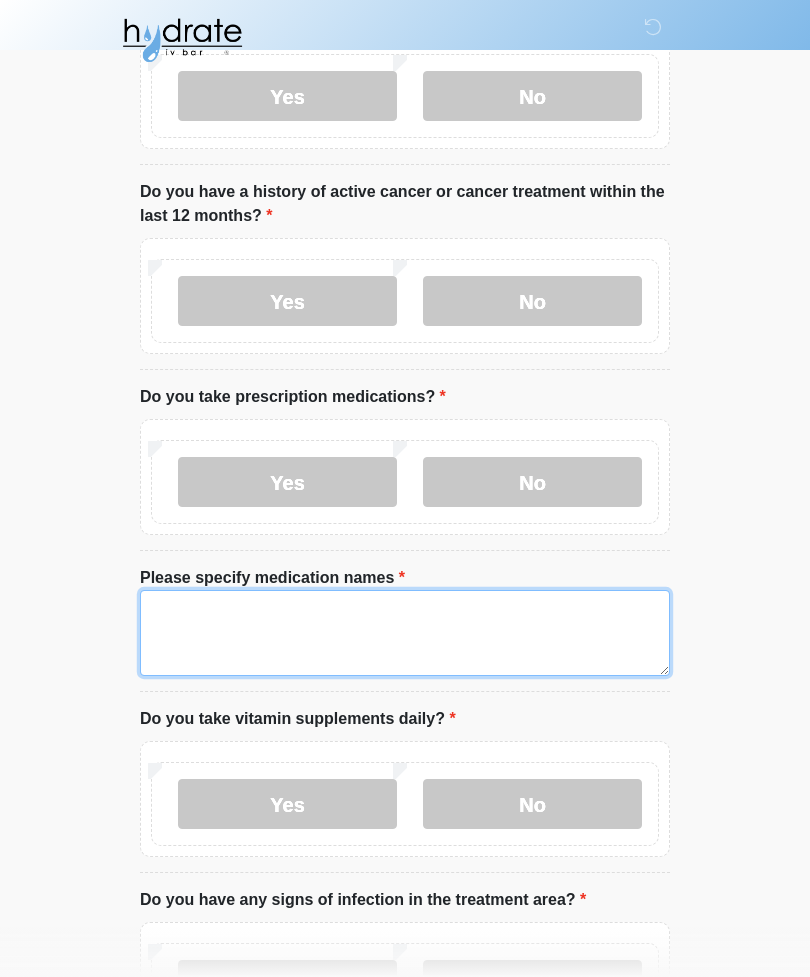 click on "Please specify medication names" at bounding box center [405, 633] 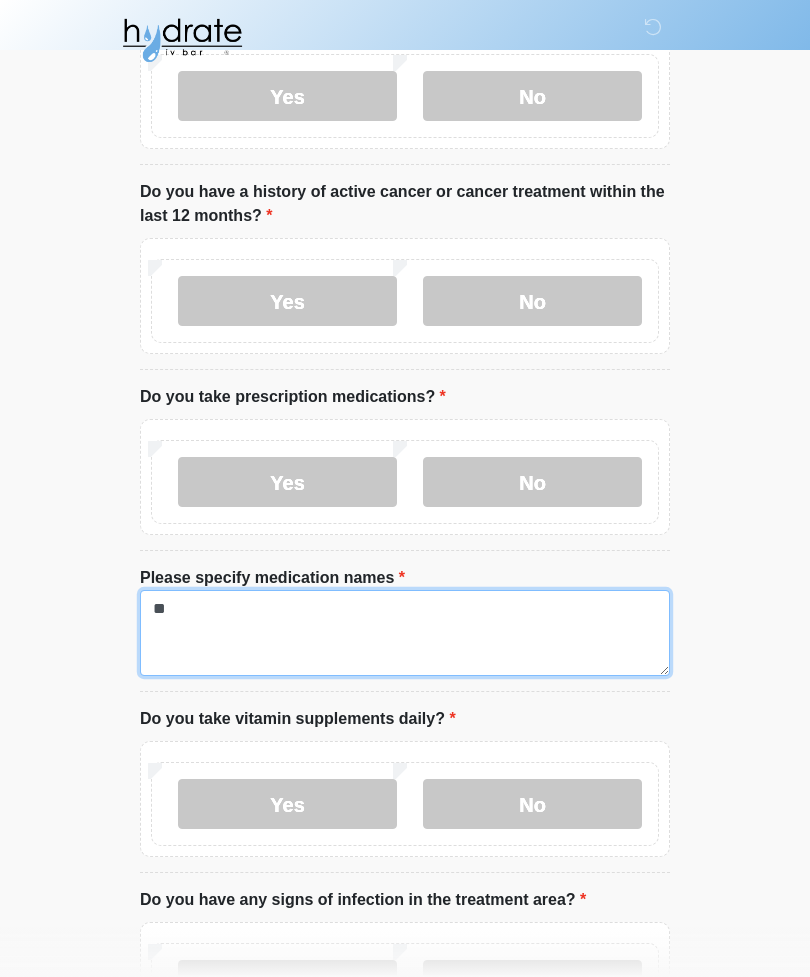 type on "*" 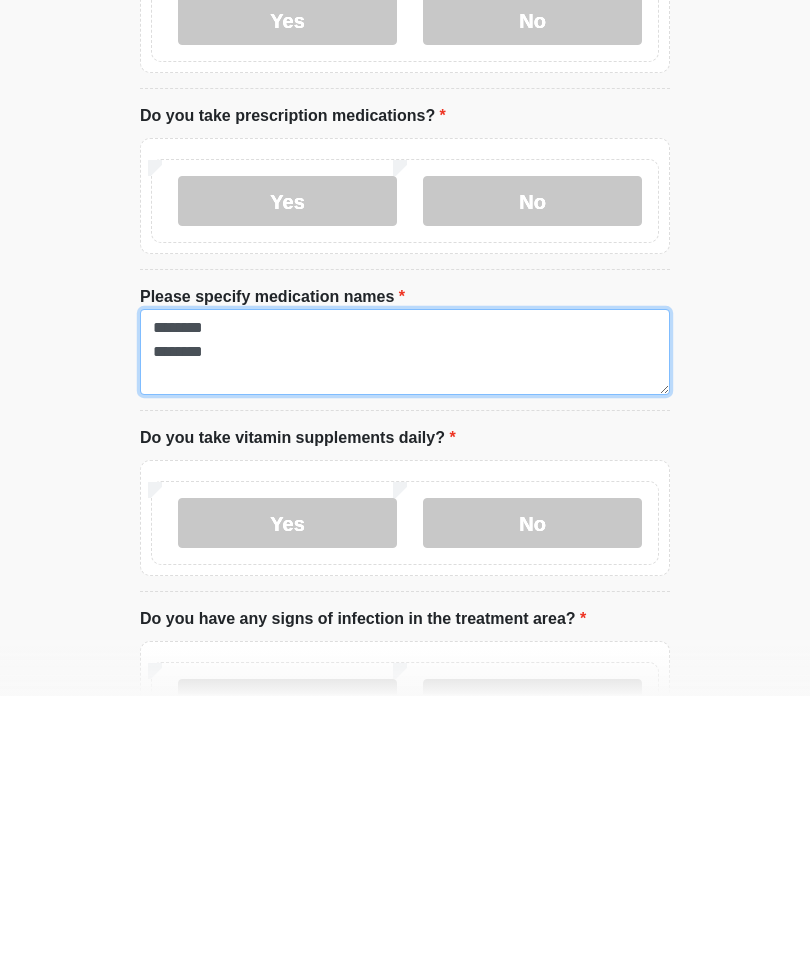 type on "********
********" 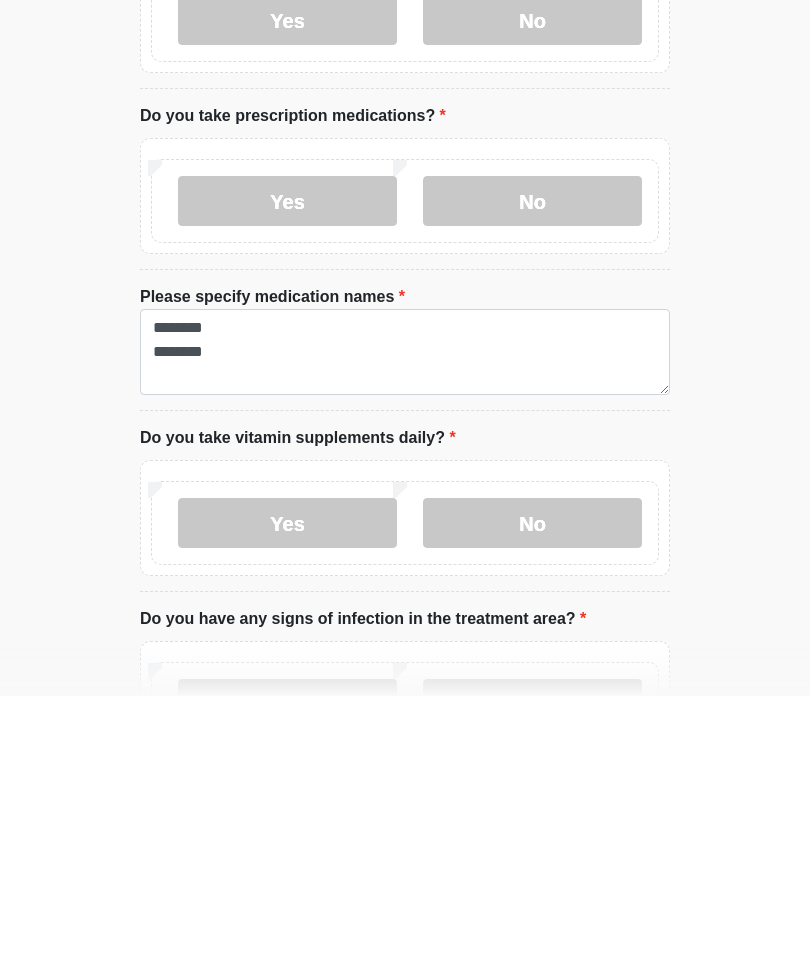 click on "No" at bounding box center (532, 804) 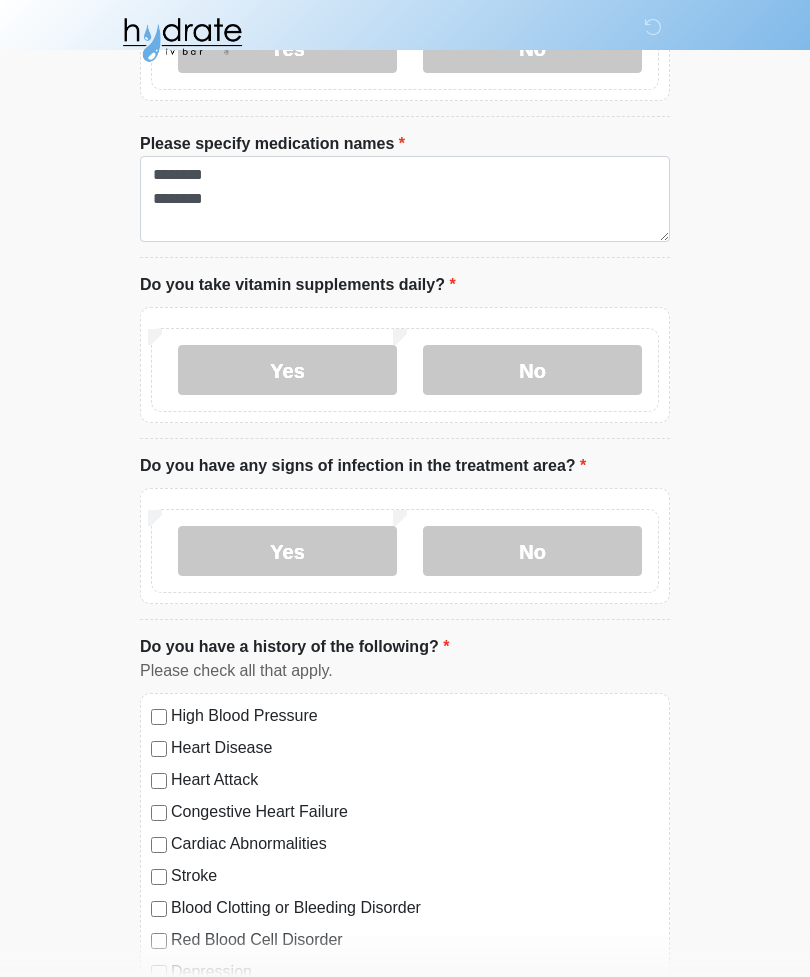click on "No" at bounding box center (532, 552) 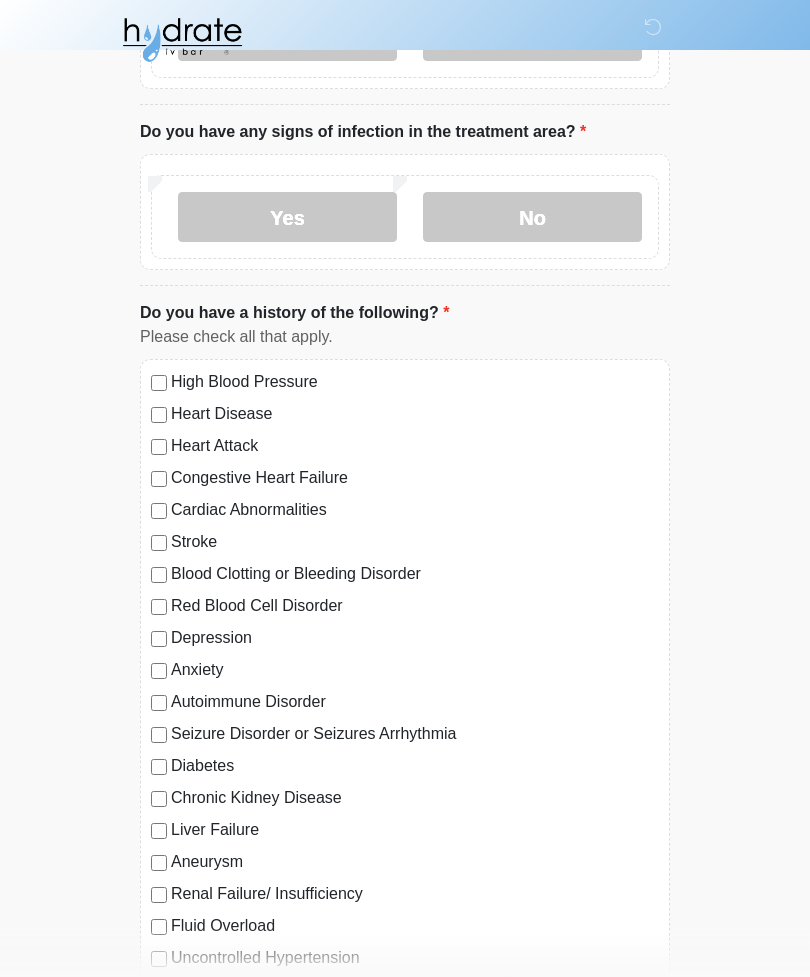 scroll, scrollTop: 1162, scrollLeft: 0, axis: vertical 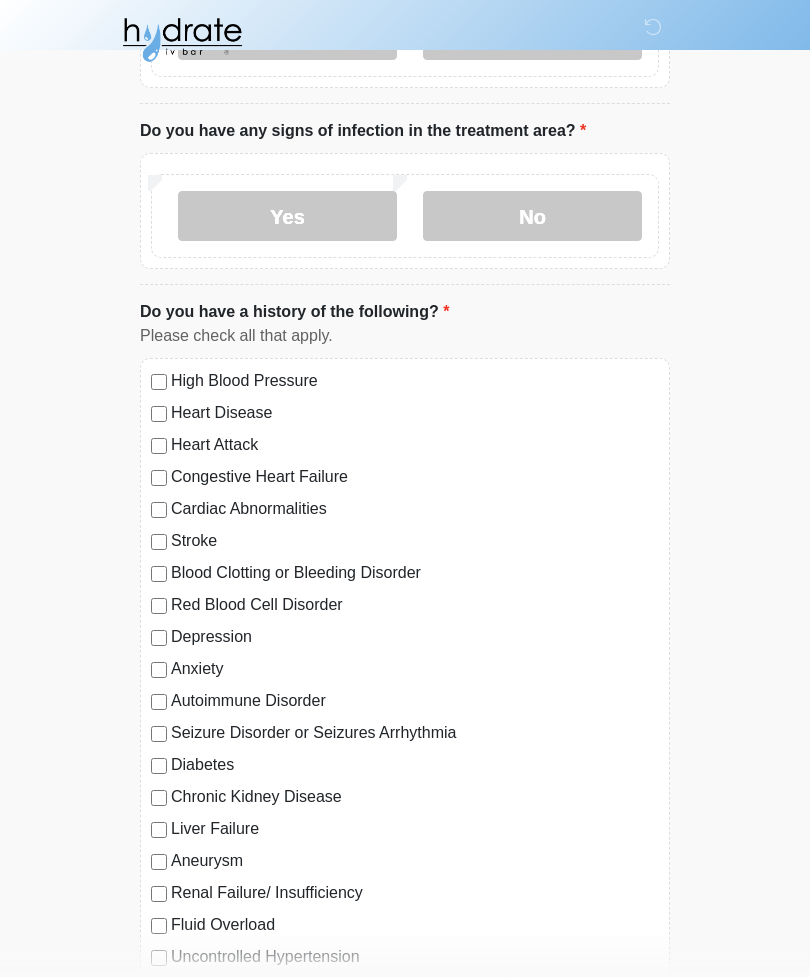 click on "Depression" at bounding box center [415, 638] 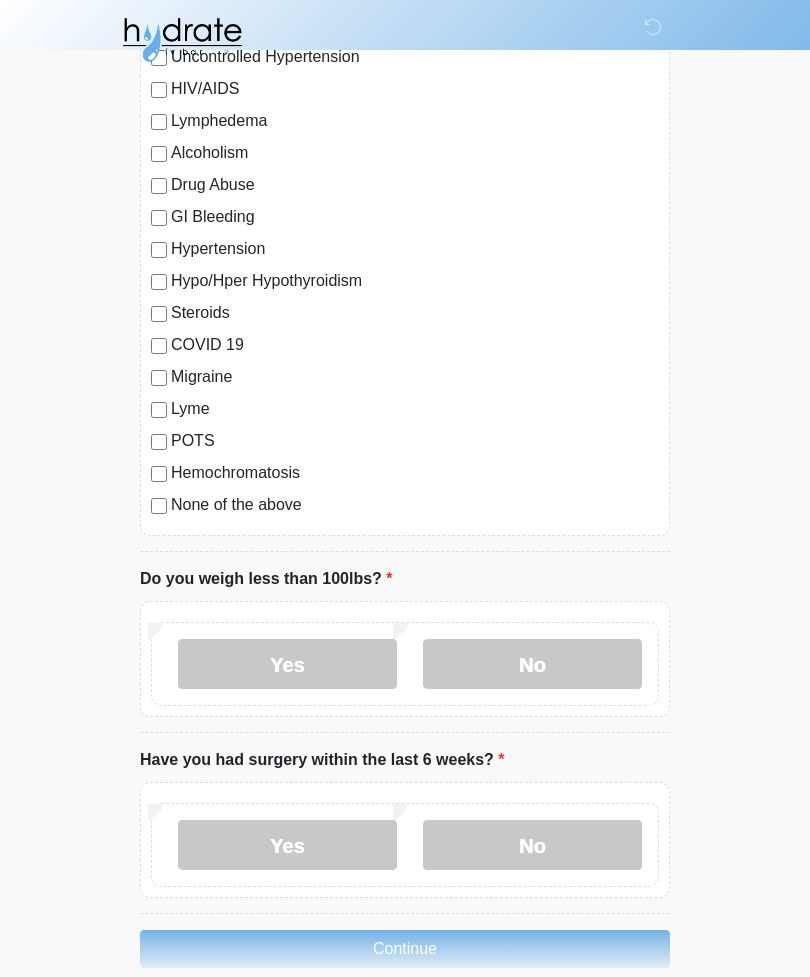 scroll, scrollTop: 2093, scrollLeft: 0, axis: vertical 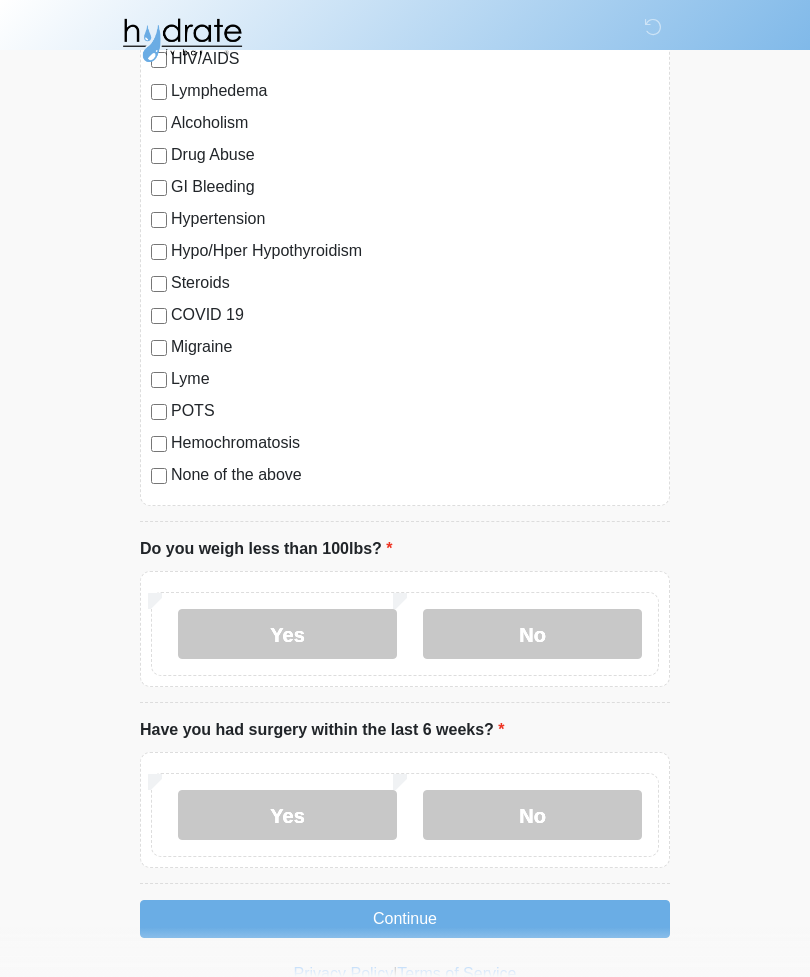 click on "No" at bounding box center (532, 634) 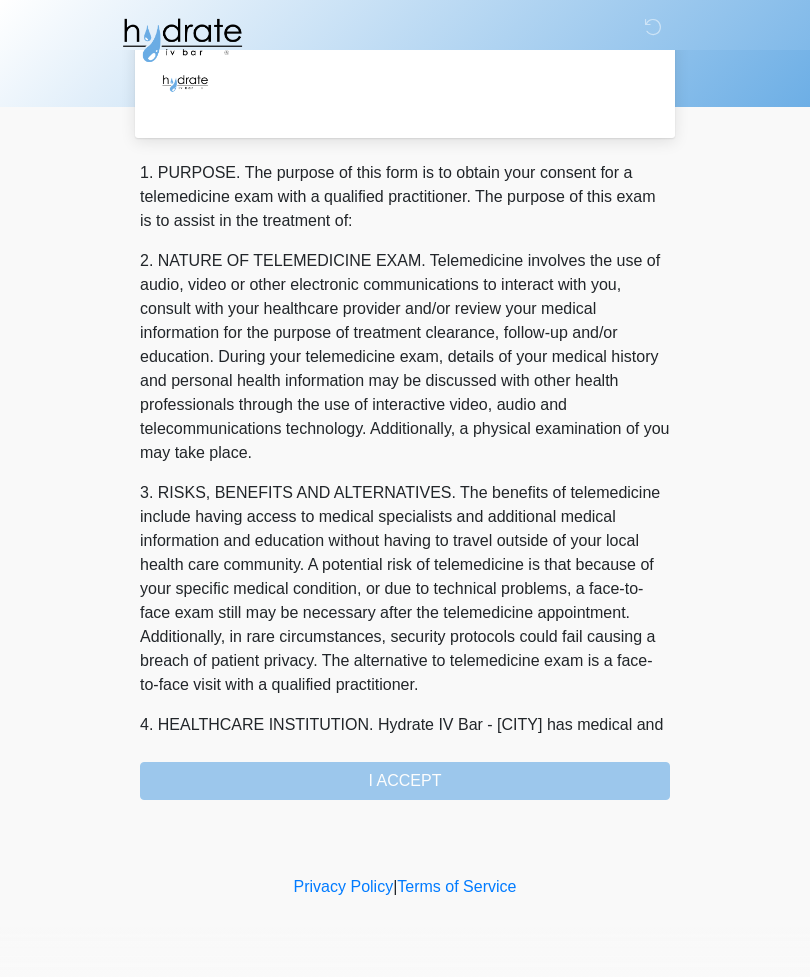 scroll, scrollTop: 0, scrollLeft: 0, axis: both 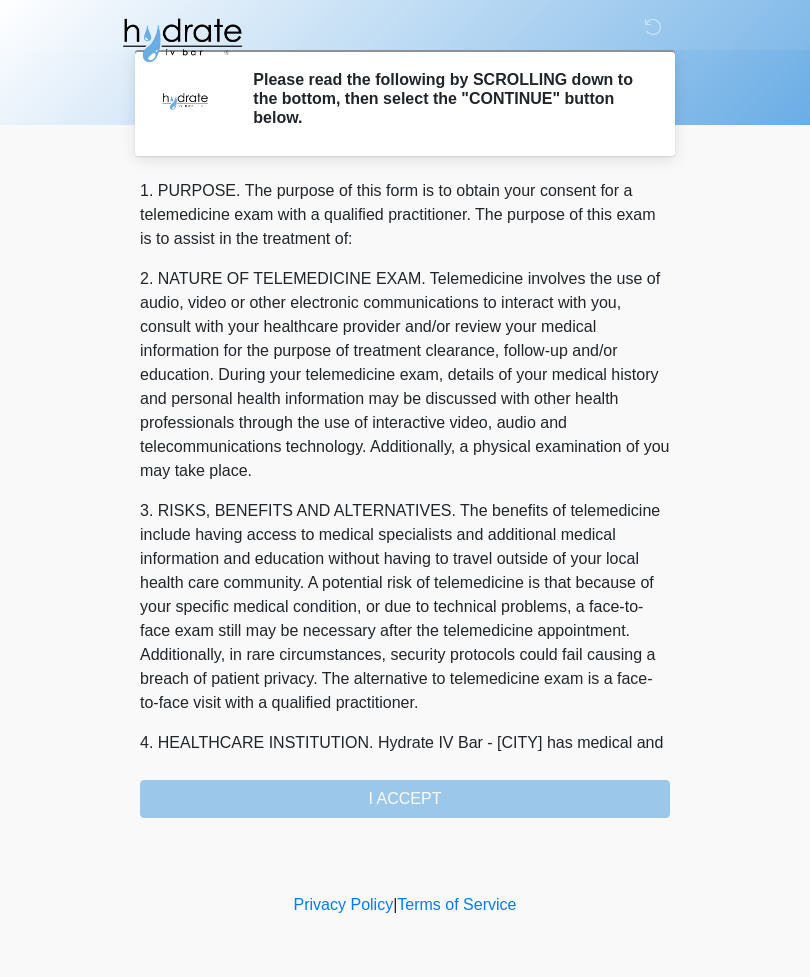 click on "1. PURPOSE. The purpose of this form is to obtain your consent for a telemedicine exam with a qualified practitioner. The purpose of this exam is to assist in the treatment of:  2. NATURE OF TELEMEDICINE EXAM. Telemedicine involves the use of audio, video or other electronic communications to interact with you, consult with your healthcare provider and/or review your medical information for the purpose of treatment clearance, follow-up and/or education. During your telemedicine exam, details of your medical history and personal health information may be discussed with other health professionals through the use of interactive video, audio and telecommunications technology. Additionally, a physical examination of you may take place. 4. HEALTHCARE INSTITUTION. Hydrate IV Bar - [CITY]  has medical and non-medical technical personnel who may participate in the telemedicine exam to aid in the audio/video link with the qualified practitioner.
I ACCEPT" at bounding box center (405, 498) 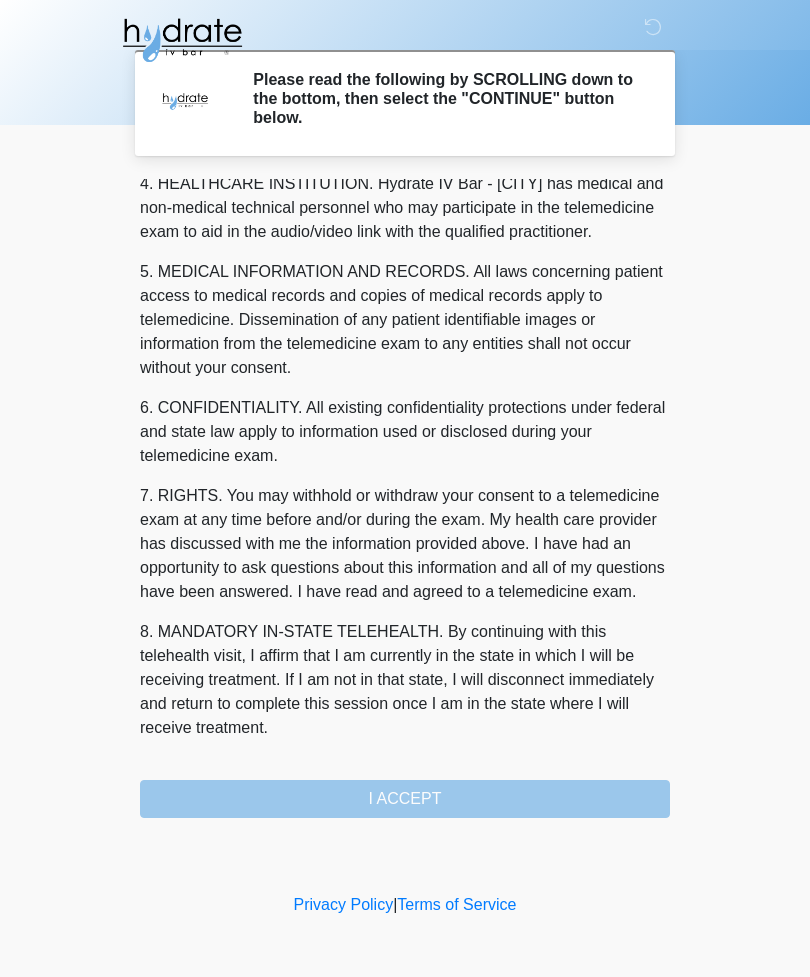 scroll, scrollTop: 607, scrollLeft: 0, axis: vertical 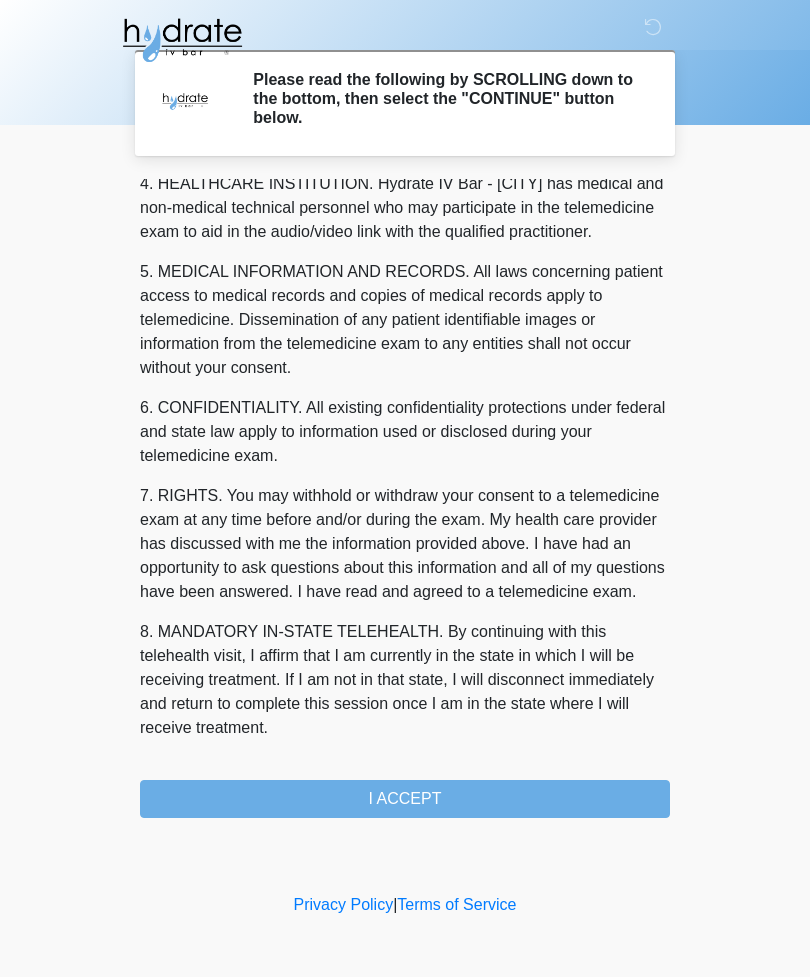 click on "I ACCEPT" at bounding box center (405, 799) 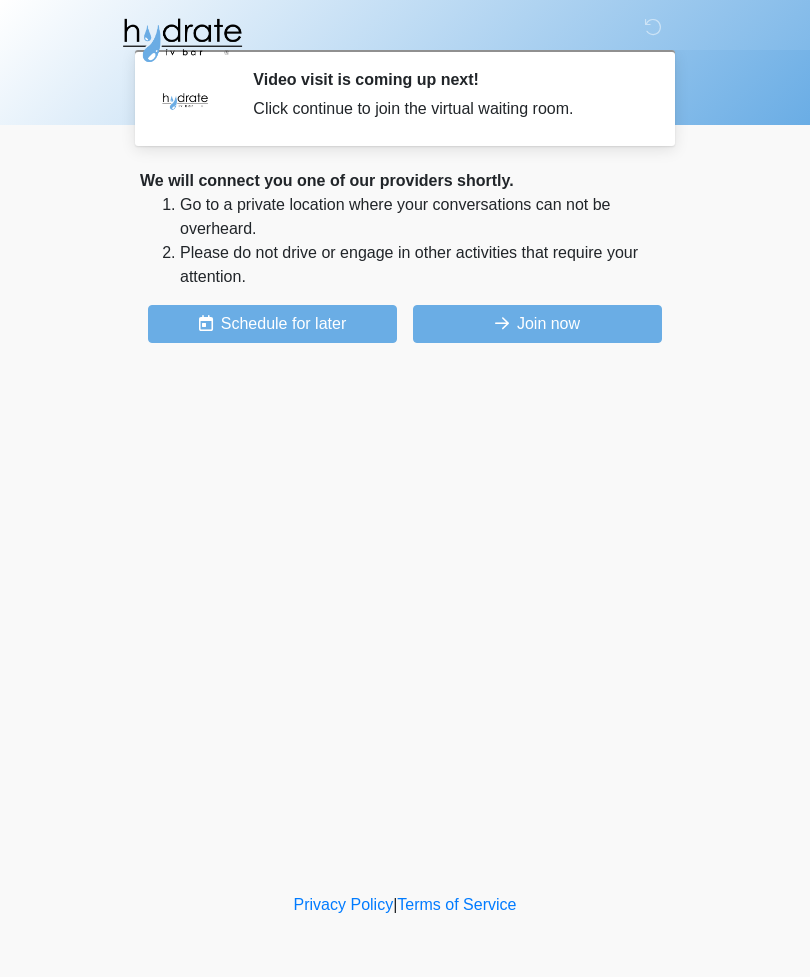 click on "Join now" at bounding box center [537, 324] 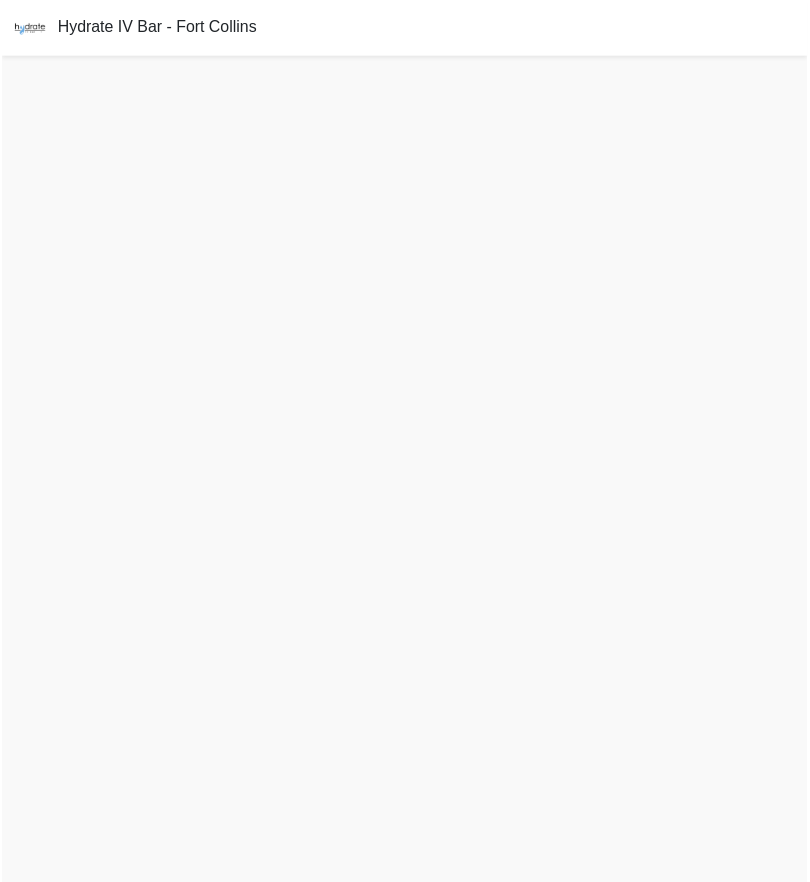 scroll, scrollTop: 0, scrollLeft: 0, axis: both 